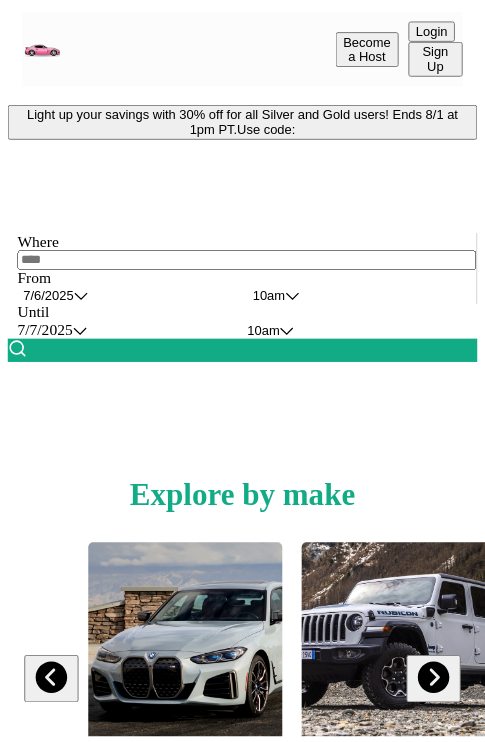 scroll, scrollTop: 0, scrollLeft: 0, axis: both 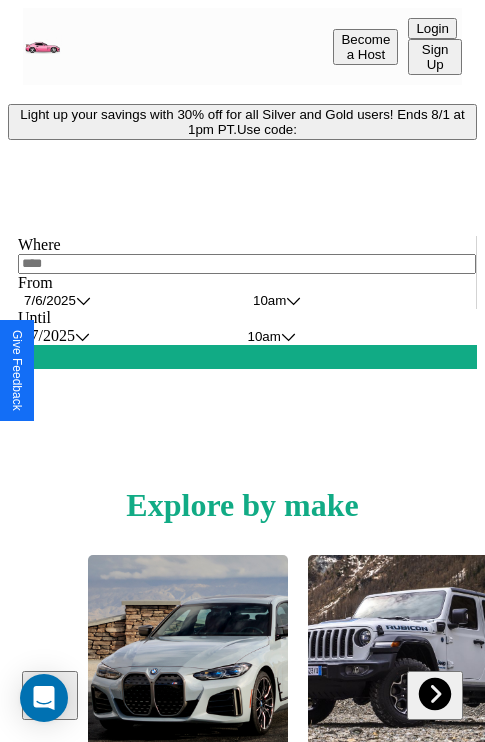 click on "Light up your savings with 30% off for all Silver and Gold users! Ends 8/1 at 1pm PT.  Use code:" at bounding box center (242, 122) 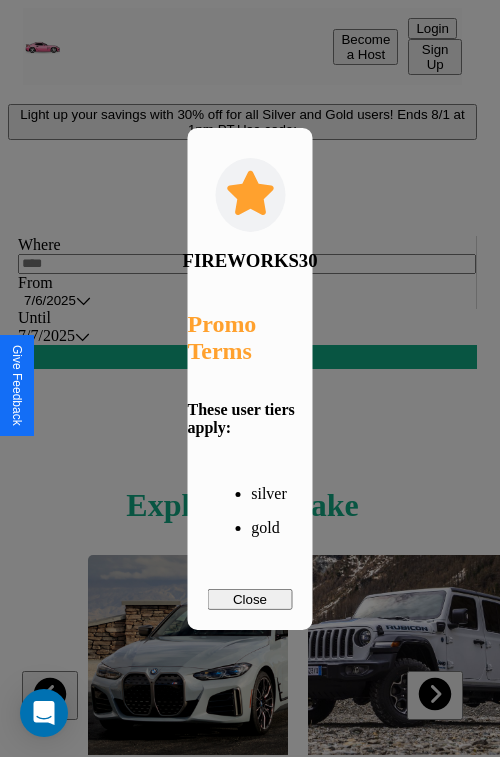 click on "Close" at bounding box center (250, 599) 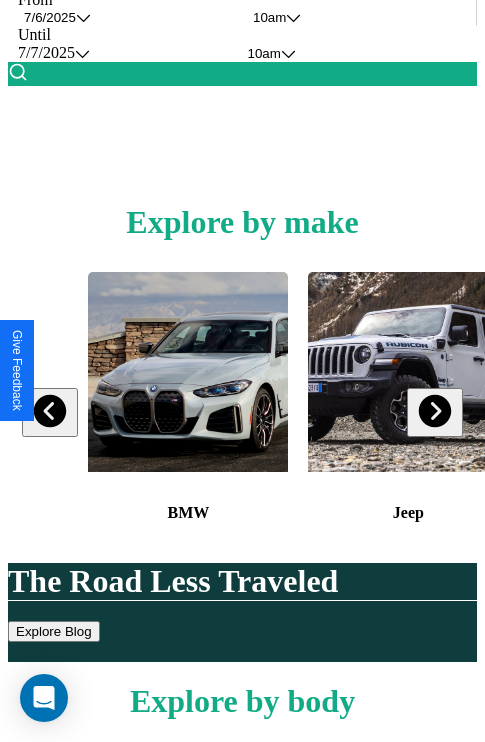 scroll, scrollTop: 308, scrollLeft: 0, axis: vertical 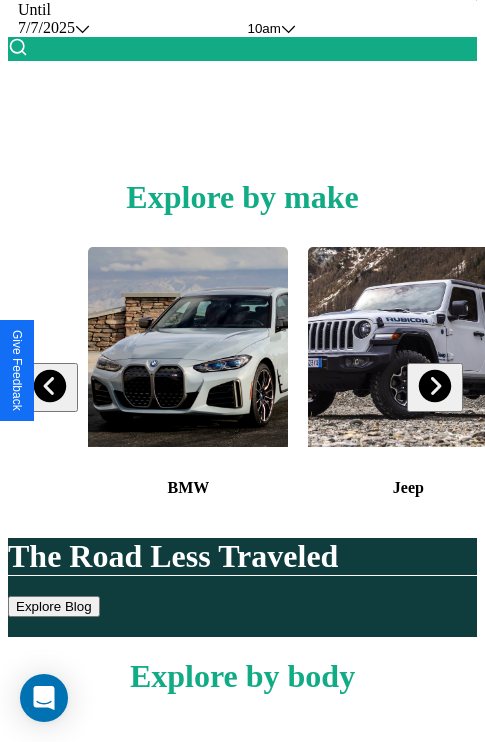 click at bounding box center [434, 386] 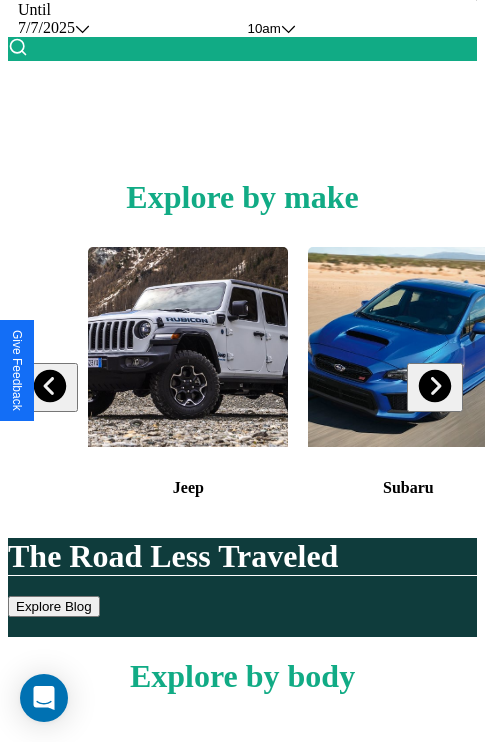 click at bounding box center (434, 386) 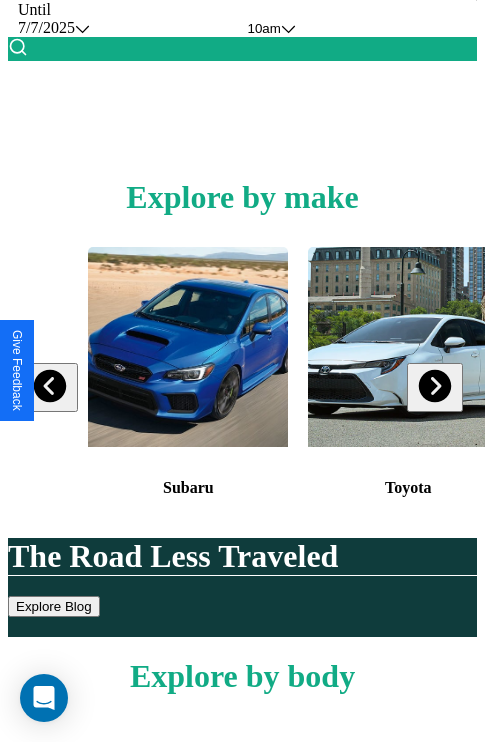 click at bounding box center [434, 386] 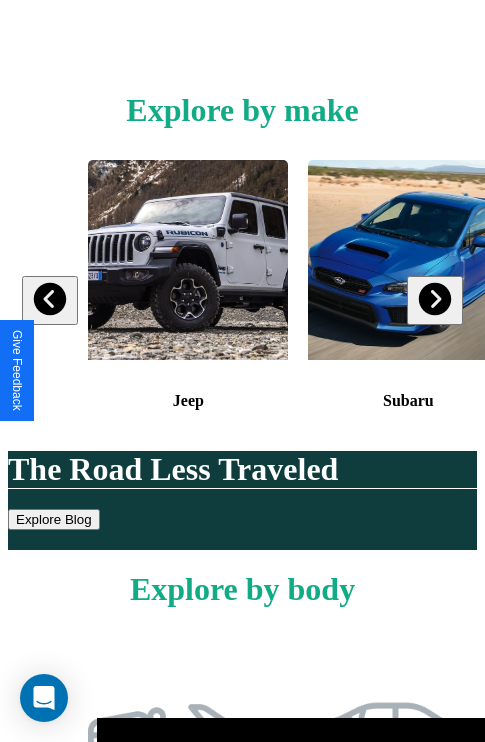 scroll, scrollTop: 308, scrollLeft: 0, axis: vertical 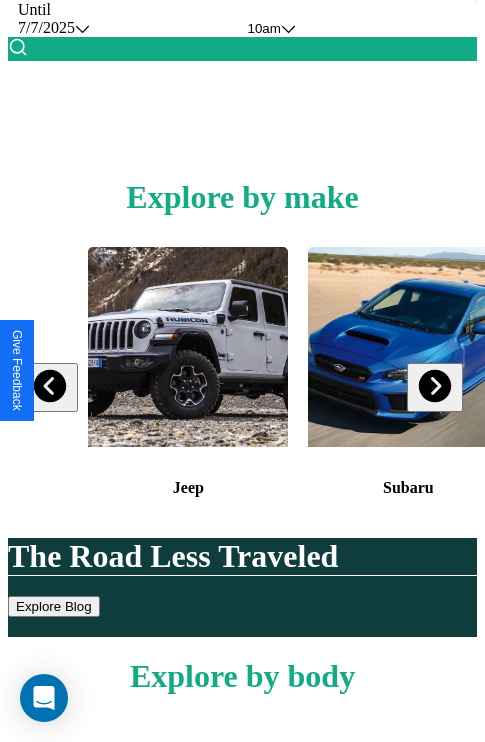 click at bounding box center [434, 386] 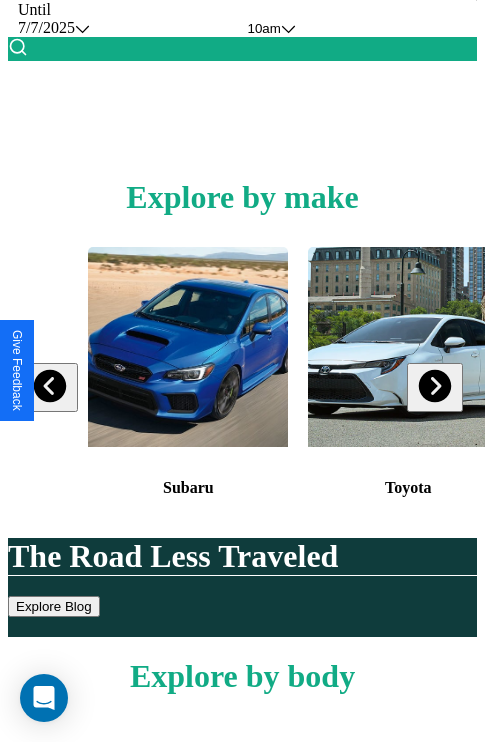 click at bounding box center (434, 386) 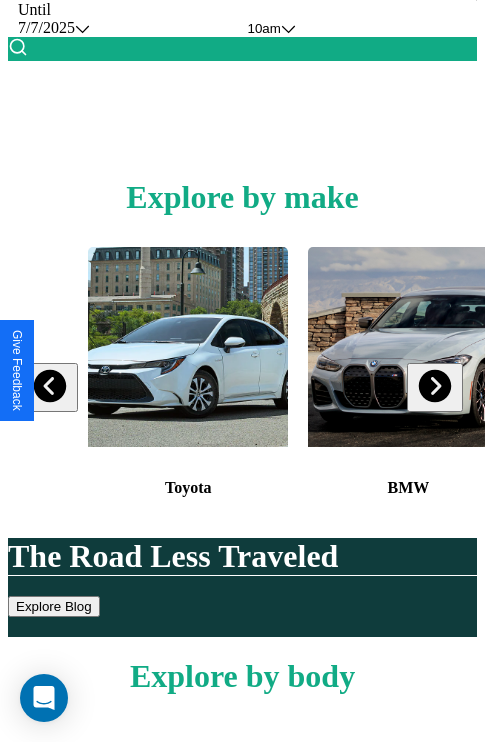 click at bounding box center [434, 386] 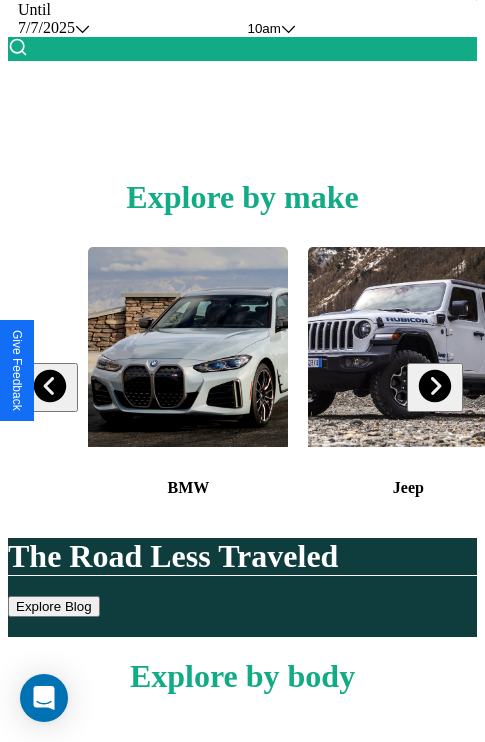 click at bounding box center [50, 386] 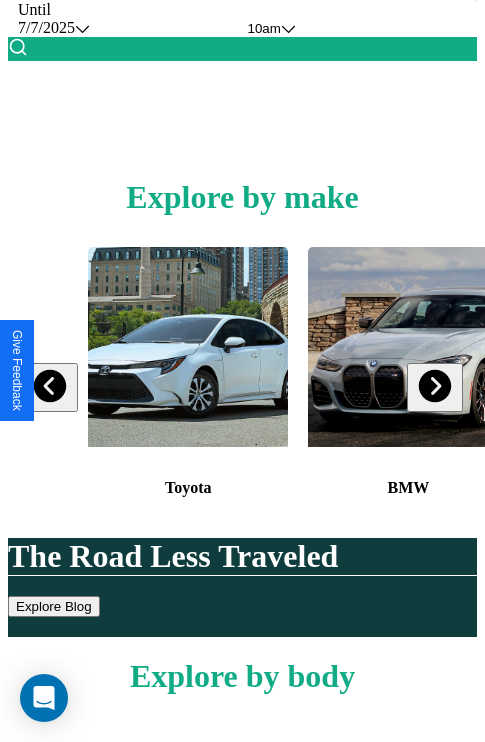 click at bounding box center (188, 347) 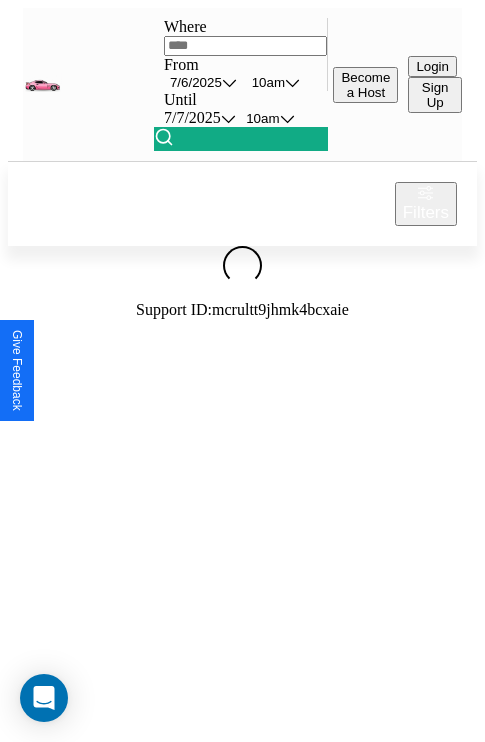 scroll, scrollTop: 0, scrollLeft: 0, axis: both 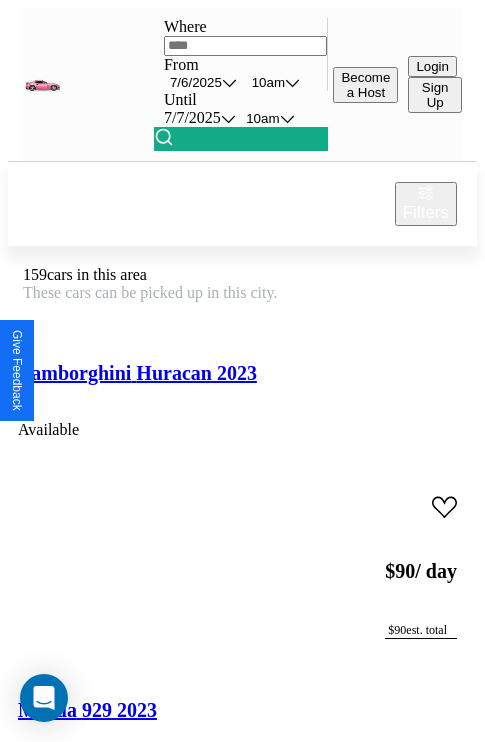 click on "Filters" at bounding box center (426, 213) 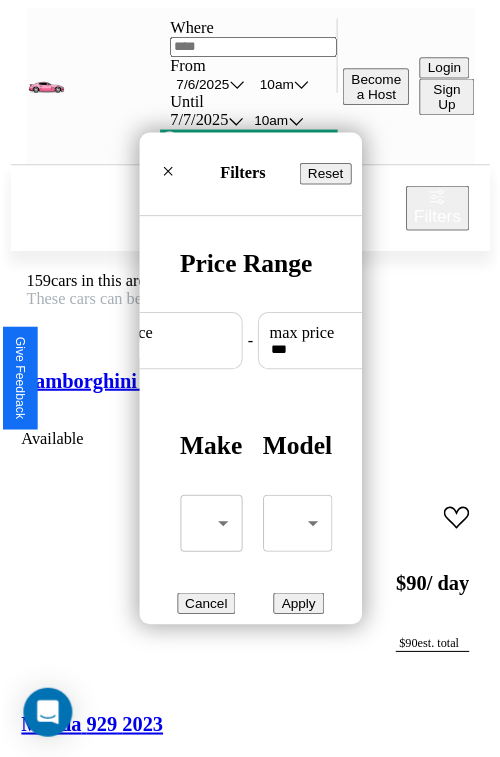 scroll, scrollTop: 59, scrollLeft: 0, axis: vertical 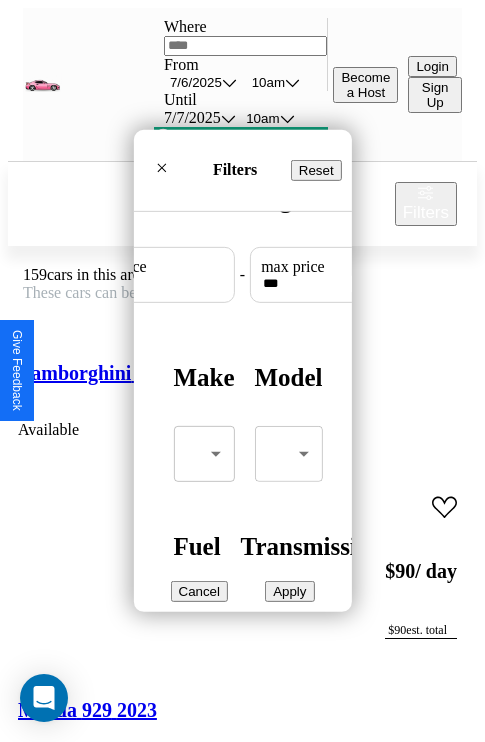 click on "CarGo Where From [DATE] [TIME] Until [DATE] [TIME] Become a Host Login Sign Up [CITY] Filters 159 cars in this area These cars can be picked up in this city. Lamborghini Huracan 2023 Available $ 90 / day $ 90 est. total Mazda 929 2023 Available $ 50 / day $ 50 est. total Dodge Intrepid 2018 Available $ 70 / day $ 70 est. total Buick Verano 2014 Available $ 200 / day $ 200 est. total Audi A5 2017 Available $ 200 / day $ 200 est. total Volvo EX90 2022 Unavailable $ 70 / day $ 70 est. total Volkswagen ID.4 2021 Available $ 70 / day $ 70 est. total Chevrolet Epica 2021 Available $ 70 / day $ 70 est. total Kia Sorento 2018 Unavailable $ 60 / day $ 60 est. total Alfa Romeo 4C 2016 Available $ 80 / day $ 80 est. total Alfa Romeo Tonale 2023 Available $ 50 / day $ 50 est. total Lincoln Mark LT 2018 Available $ 80 / day $ 80 est. total Infiniti G35 2020 Available $ 130 / day $ 130 est. total Ferrari F12 tdf (Tour de France) 2014" at bounding box center (242, 26981) 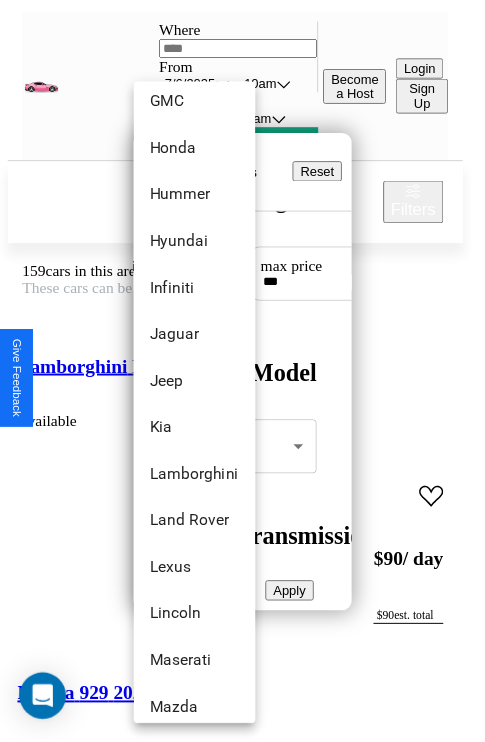 scroll, scrollTop: 902, scrollLeft: 0, axis: vertical 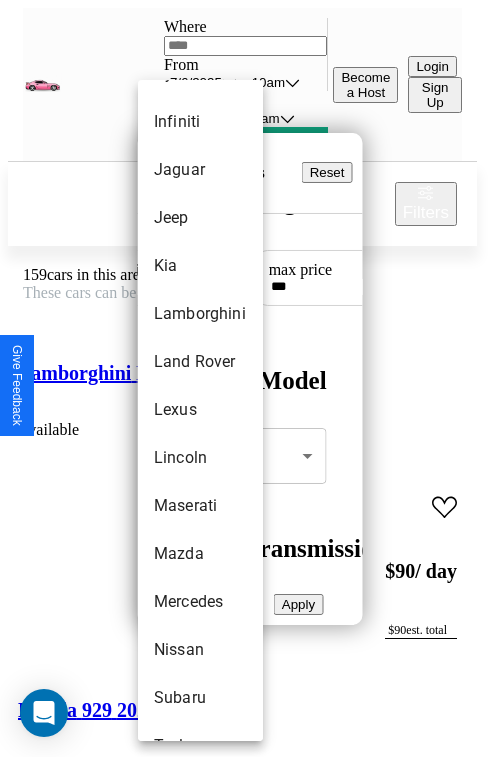 click on "Lexus" at bounding box center (200, 410) 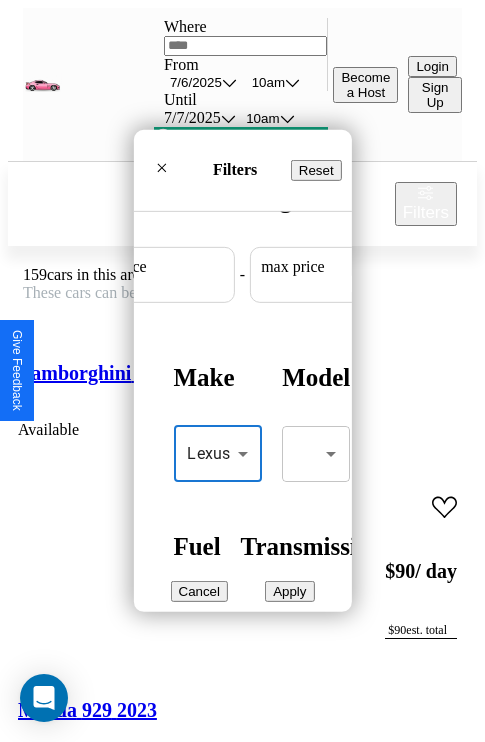 scroll, scrollTop: 59, scrollLeft: 124, axis: both 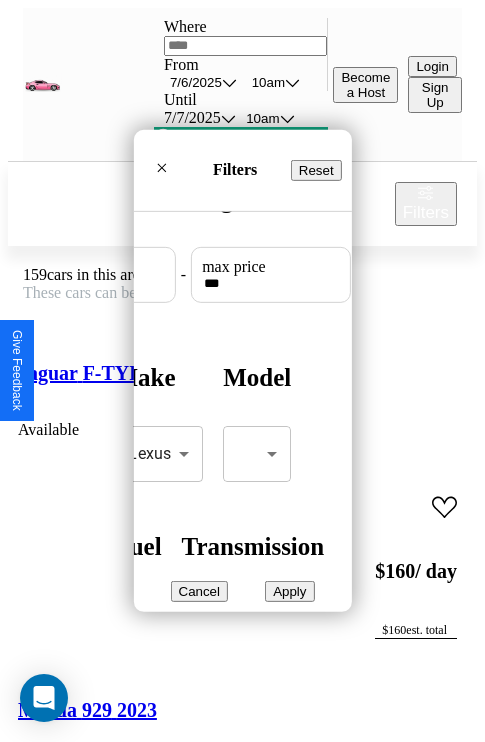 type on "***" 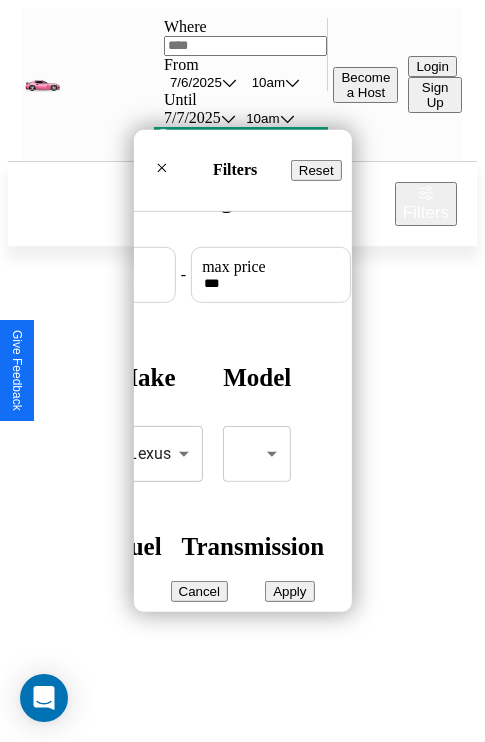 scroll, scrollTop: 59, scrollLeft: 0, axis: vertical 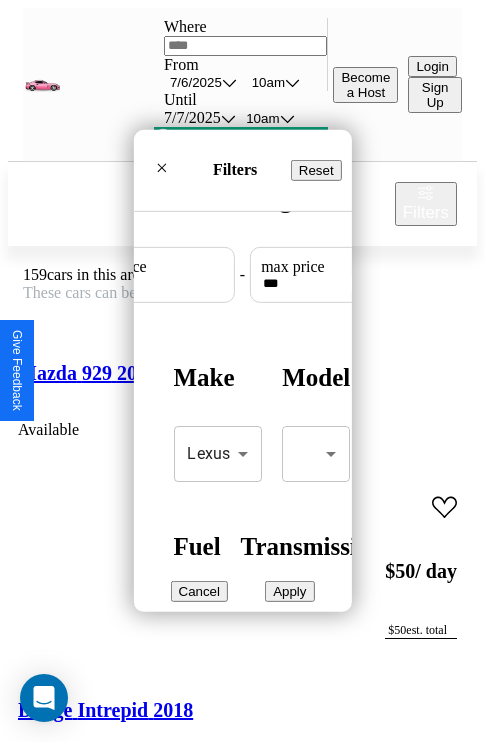type on "**" 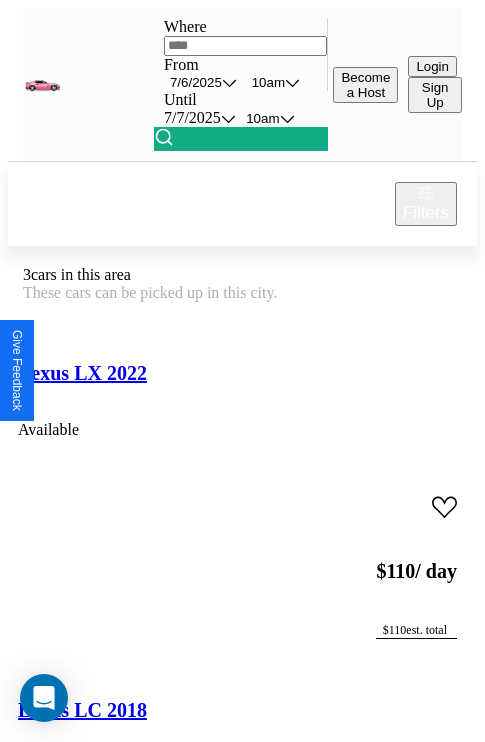 scroll, scrollTop: 79, scrollLeft: 0, axis: vertical 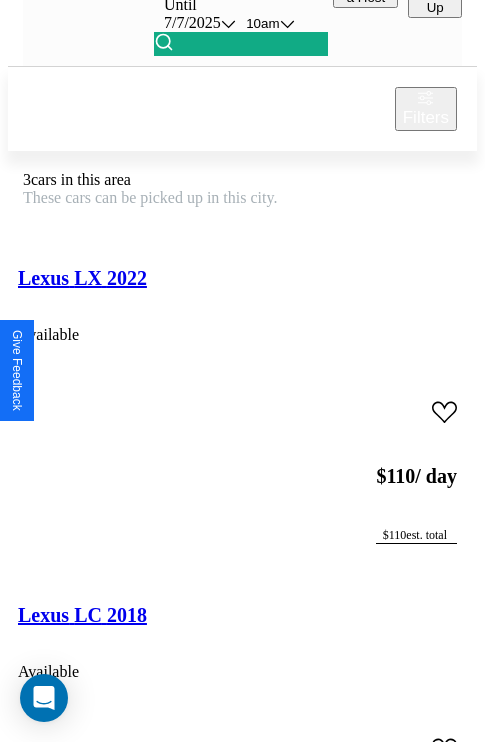 click on "Lexus   RX   2023" at bounding box center [83, 952] 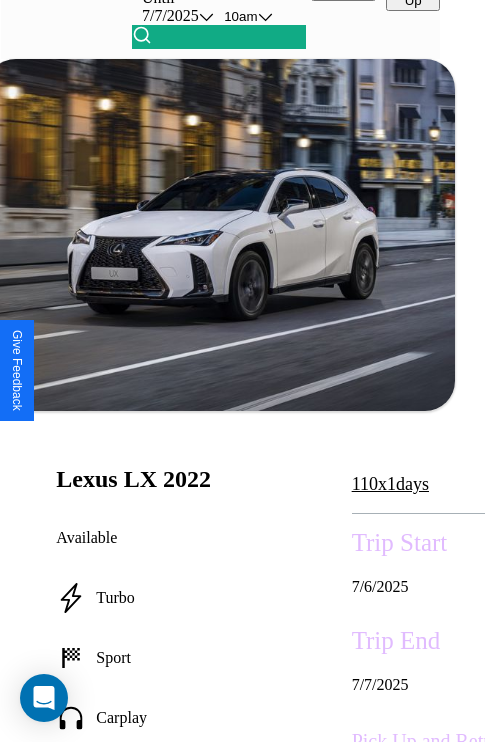 scroll, scrollTop: 499, scrollLeft: 107, axis: both 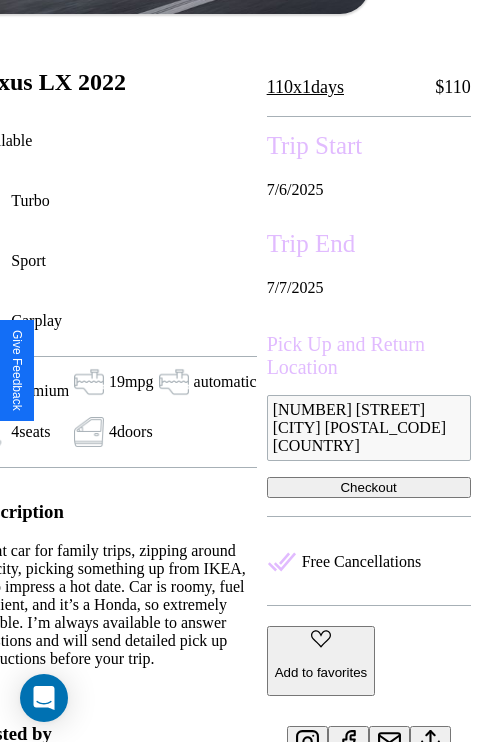 click on "Checkout" at bounding box center [369, 487] 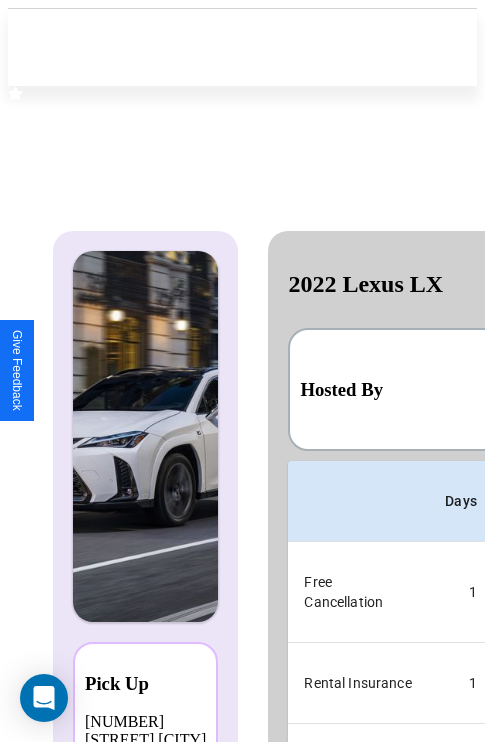 scroll, scrollTop: 0, scrollLeft: 378, axis: horizontal 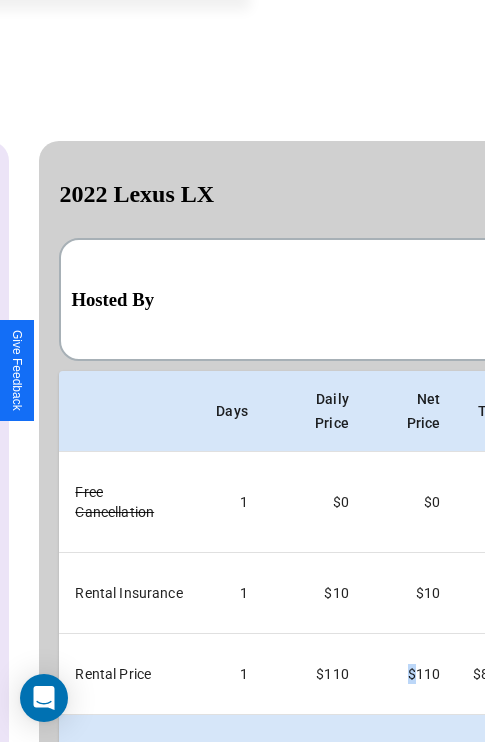 click on "Back" at bounding box center [156, 843] 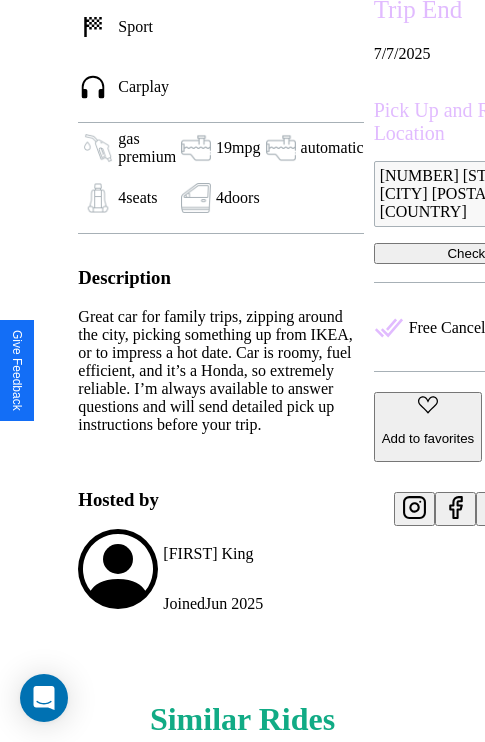 scroll, scrollTop: 904, scrollLeft: 0, axis: vertical 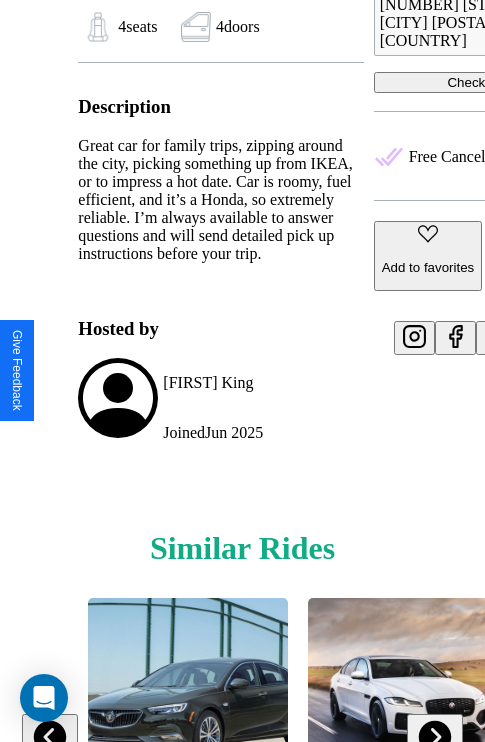 click at bounding box center (50, 737) 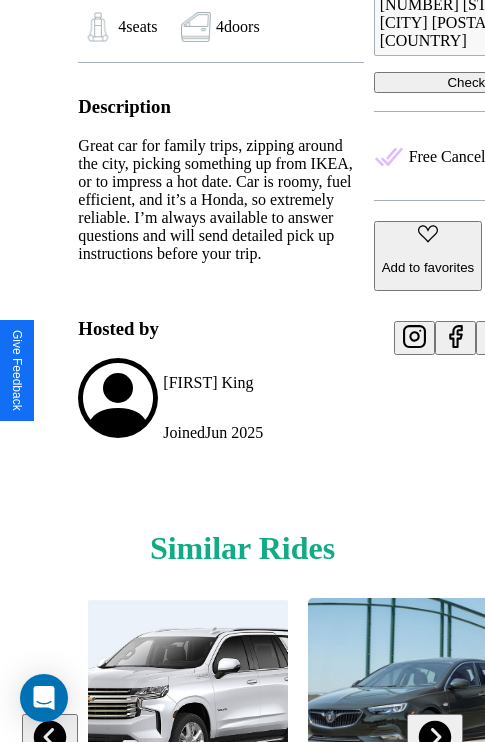 click at bounding box center (434, 737) 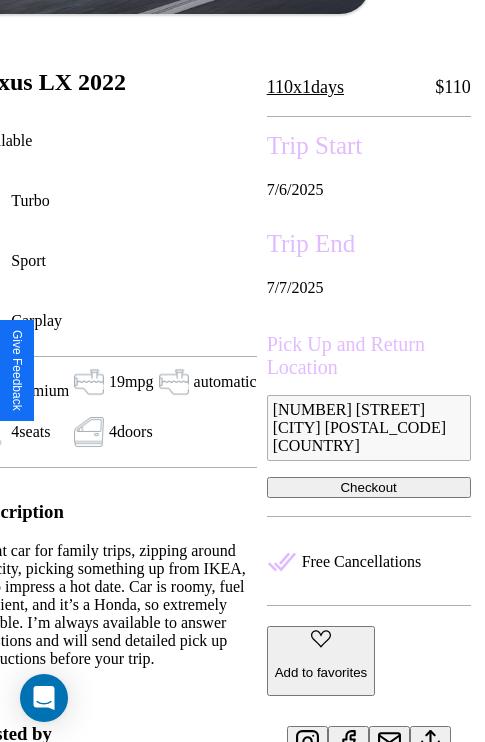click on "Checkout" at bounding box center [369, 487] 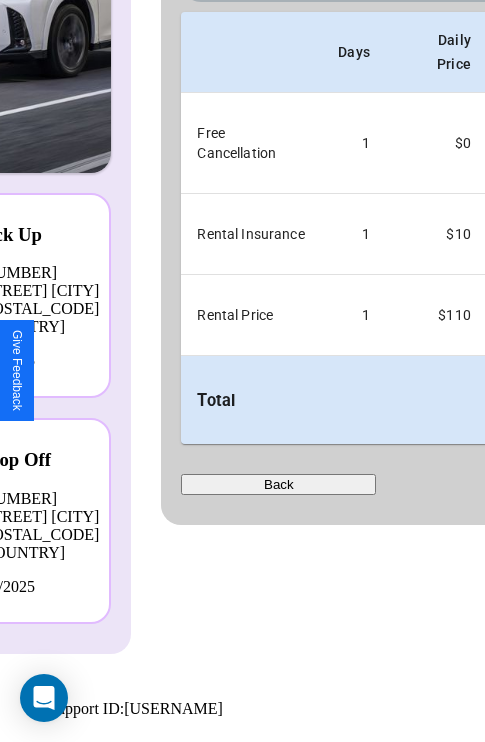 scroll, scrollTop: 0, scrollLeft: 0, axis: both 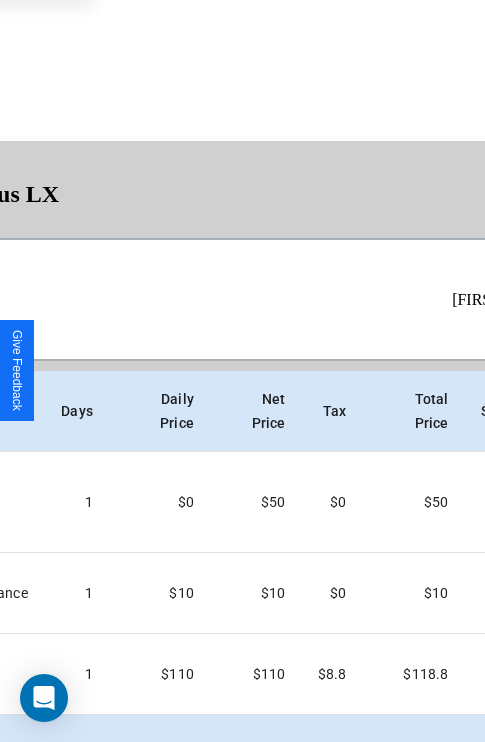 click on "Checkout" at bounding box center (456, 843) 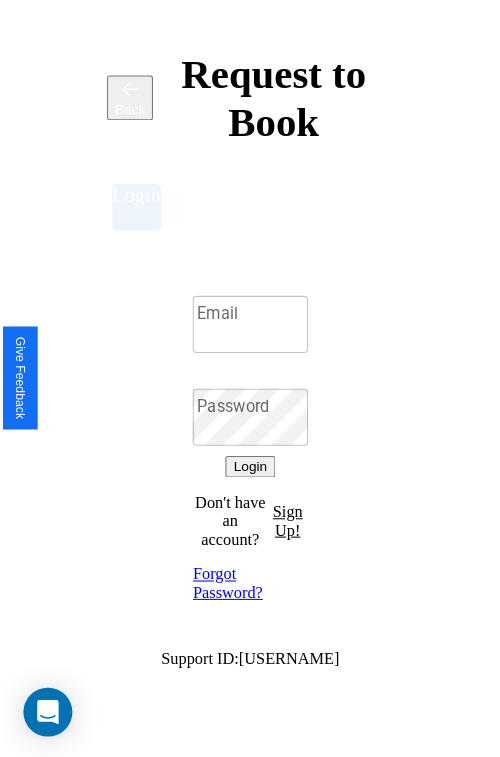 scroll, scrollTop: 0, scrollLeft: 0, axis: both 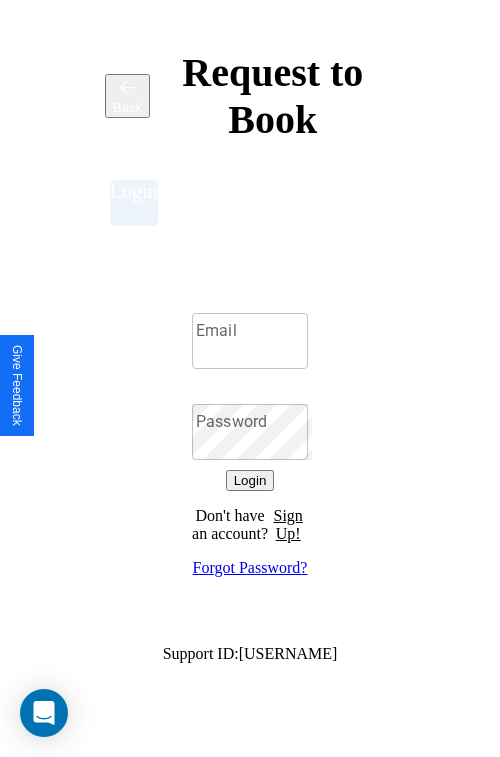 click on "Sign Up!" at bounding box center (288, 525) 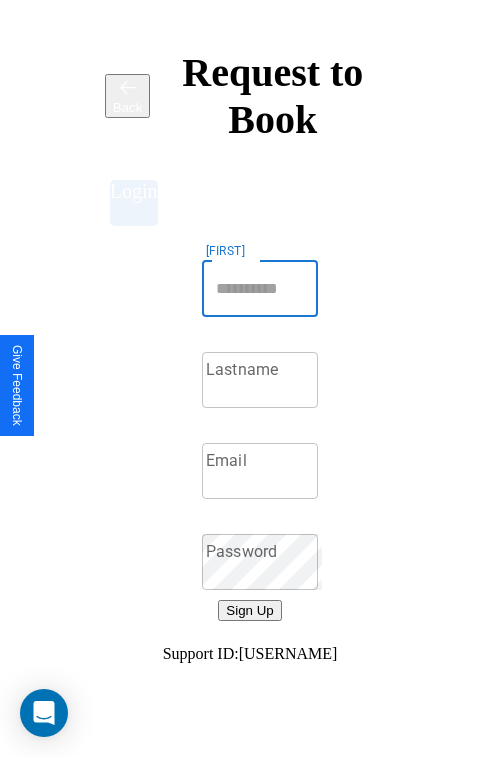 click on "Firstname" at bounding box center (260, 289) 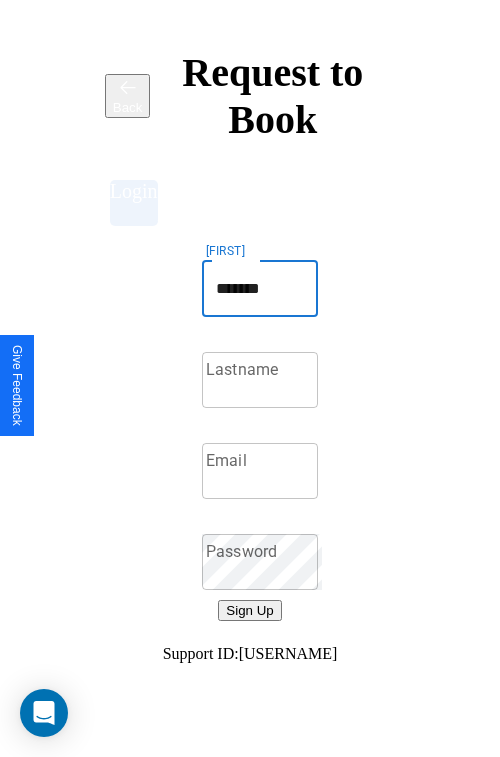 type on "*******" 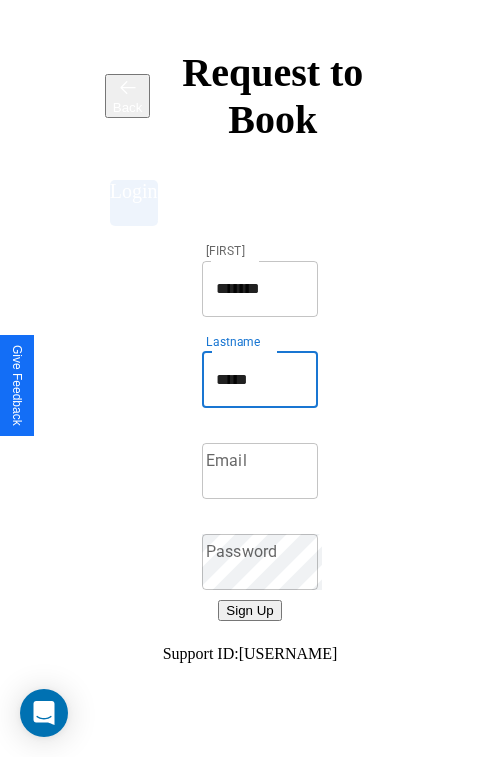 type on "*****" 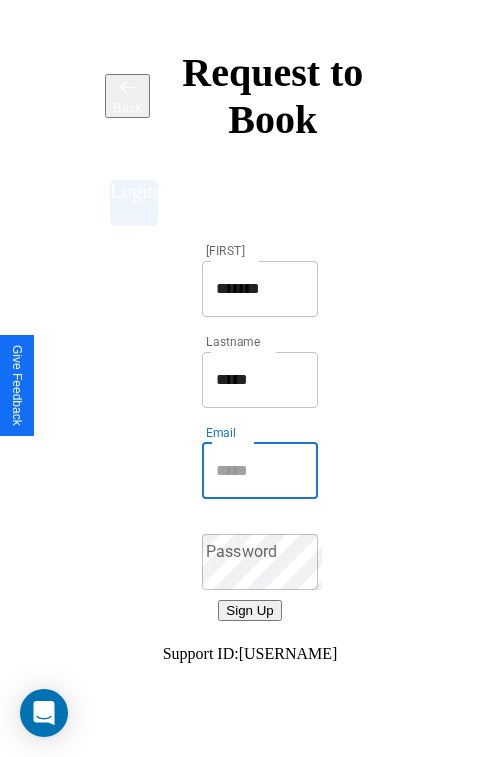 click on "Email" at bounding box center [260, 471] 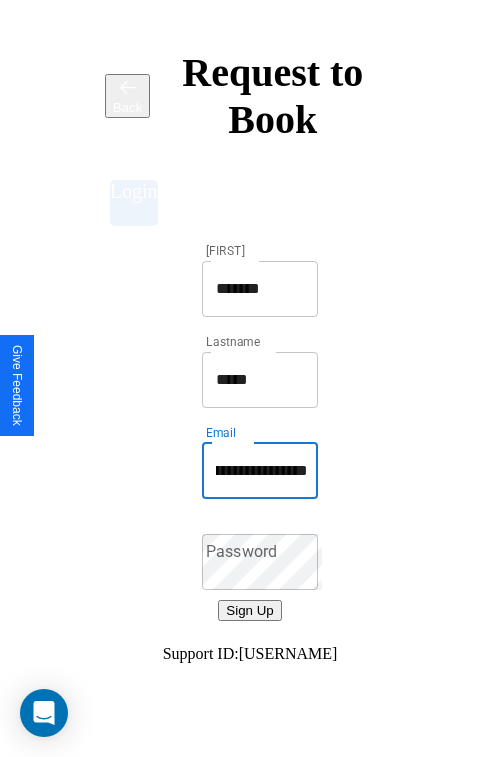 scroll, scrollTop: 0, scrollLeft: 86, axis: horizontal 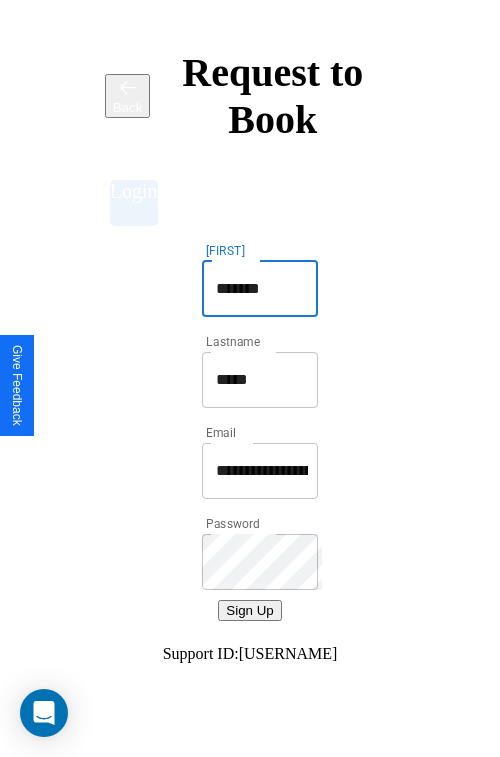 click on "*******" at bounding box center (260, 289) 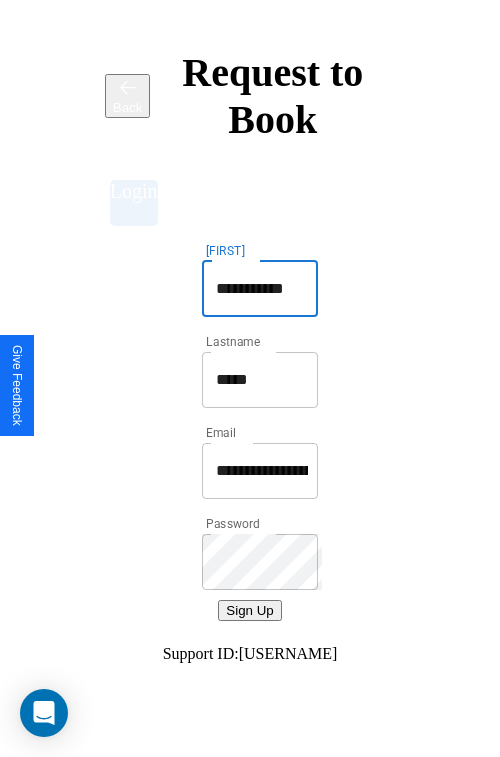 type on "**********" 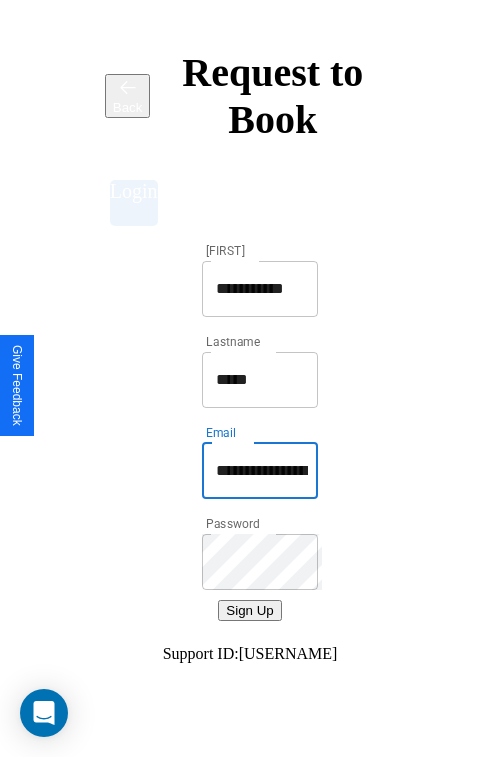type on "**********" 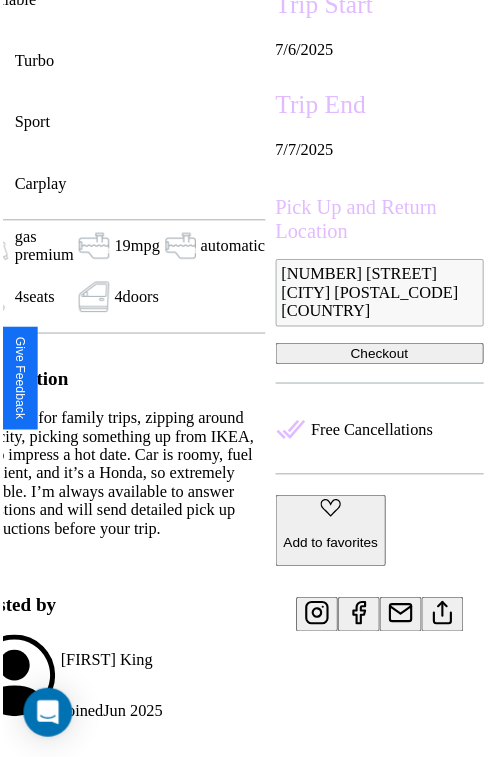 scroll, scrollTop: 641, scrollLeft: 107, axis: both 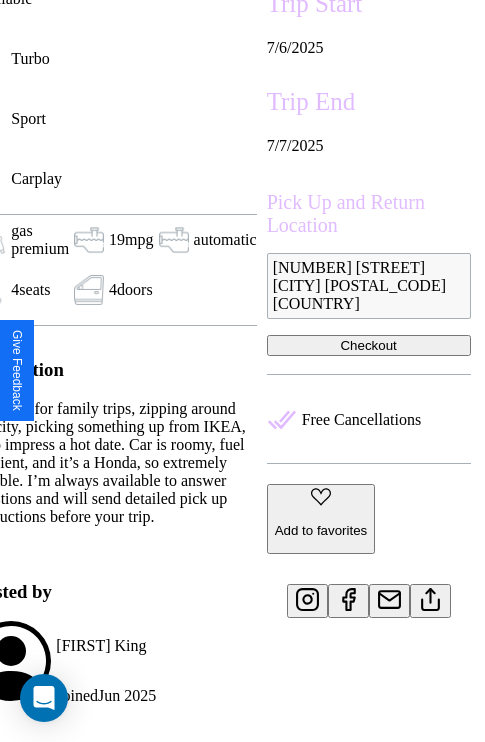 click on "Add to favorites" at bounding box center [321, 530] 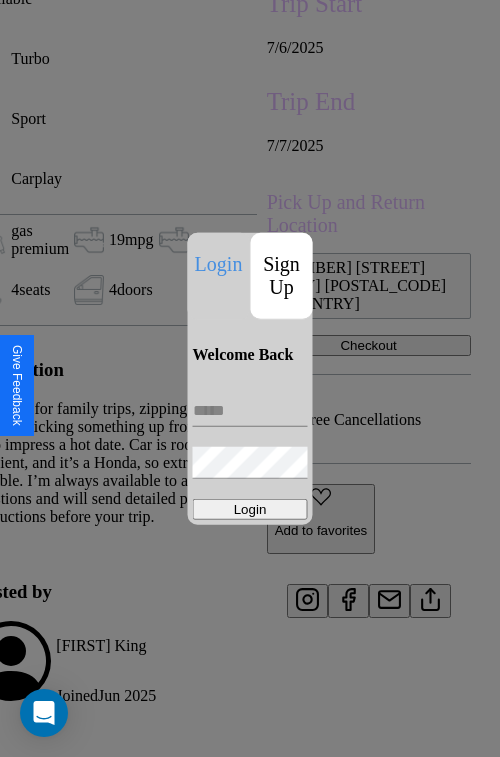 click on "Sign Up" at bounding box center (282, 275) 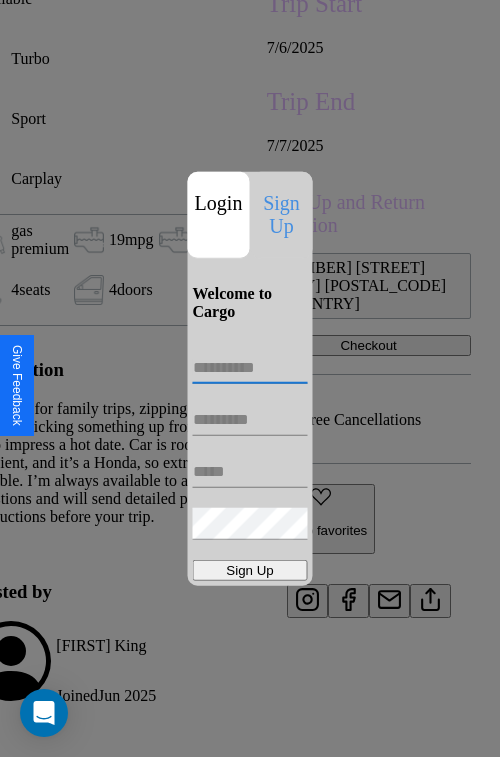 click at bounding box center [250, 368] 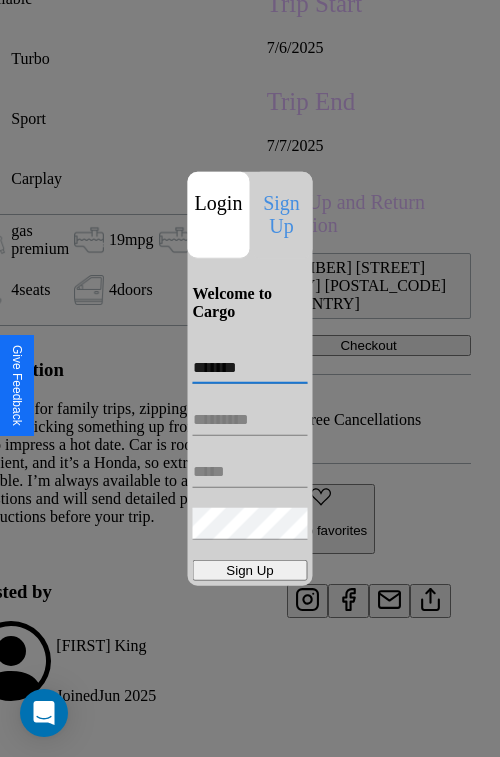 type on "*******" 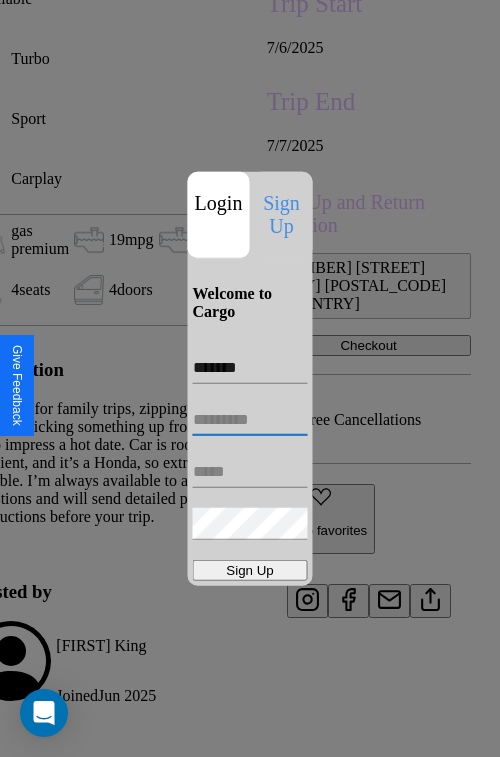 click at bounding box center (250, 420) 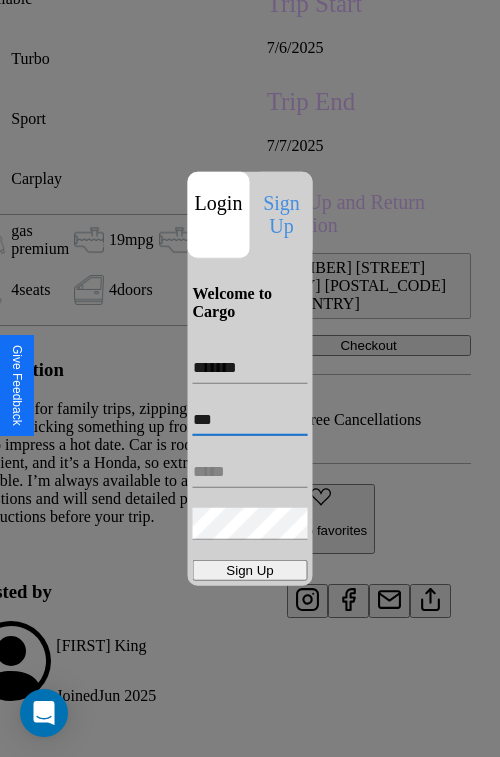 type on "***" 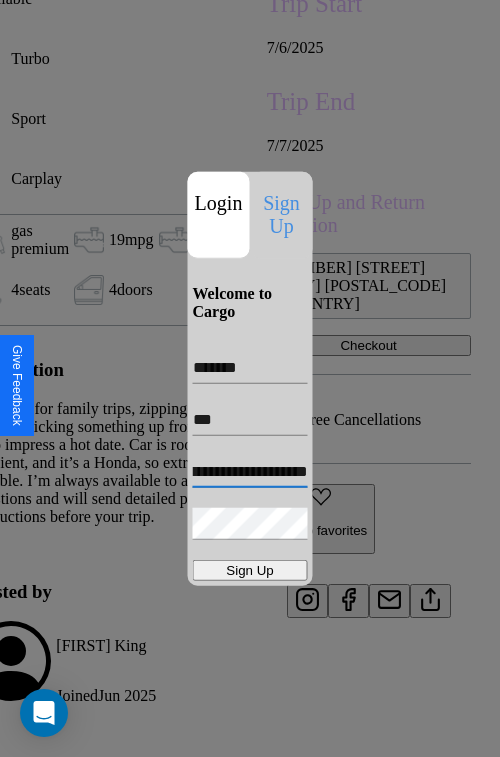 scroll, scrollTop: 0, scrollLeft: 52, axis: horizontal 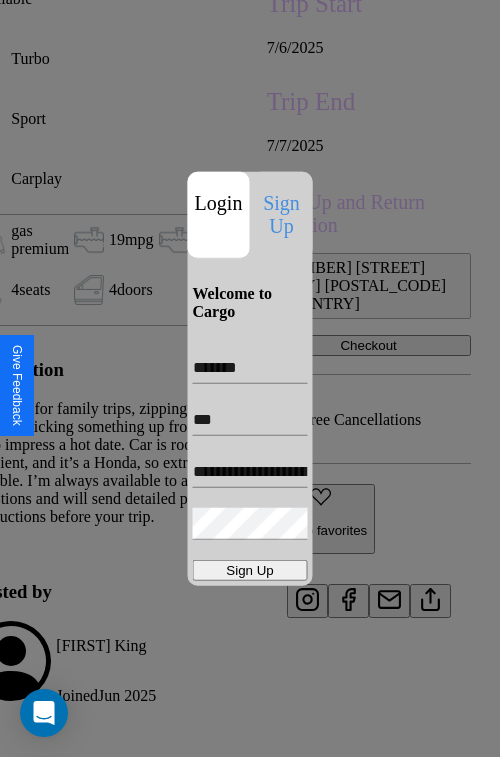 click on "Sign Up" at bounding box center (250, 570) 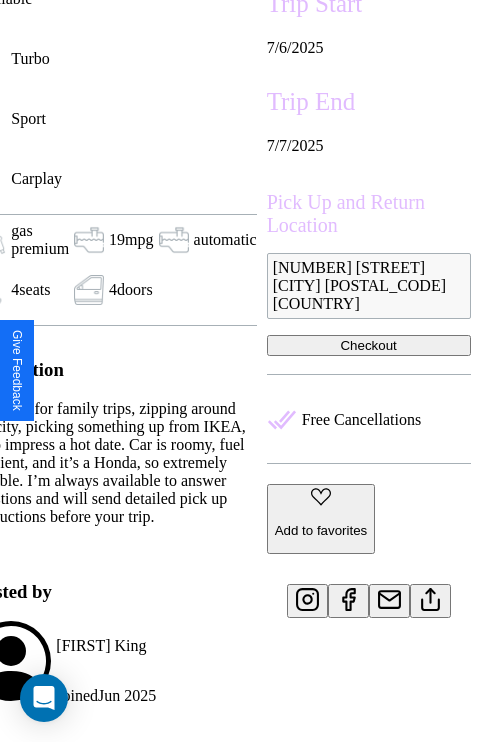 scroll, scrollTop: 641, scrollLeft: 107, axis: both 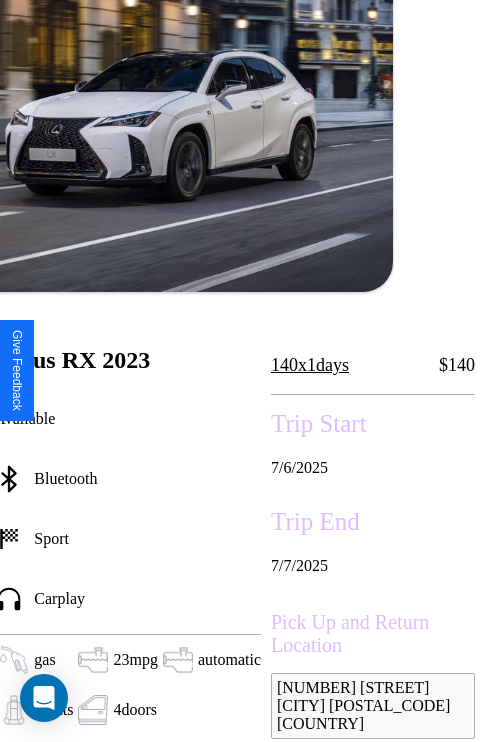 click on "7 / 6 / 2025" at bounding box center [373, 468] 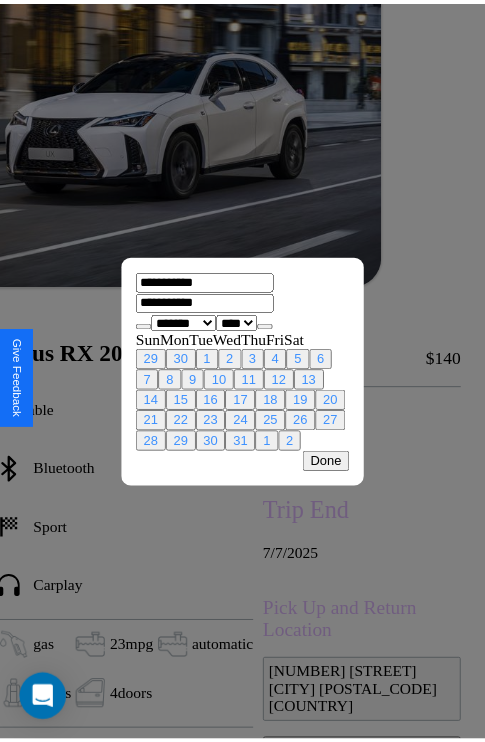 scroll, scrollTop: 0, scrollLeft: 84, axis: horizontal 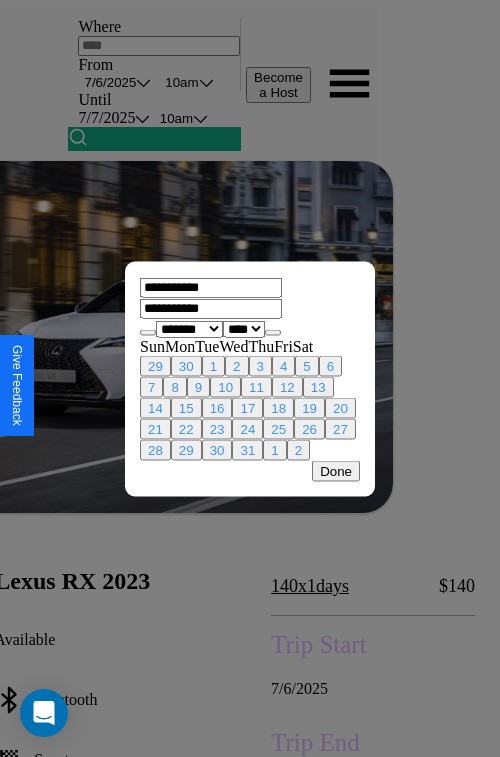 click at bounding box center (250, 378) 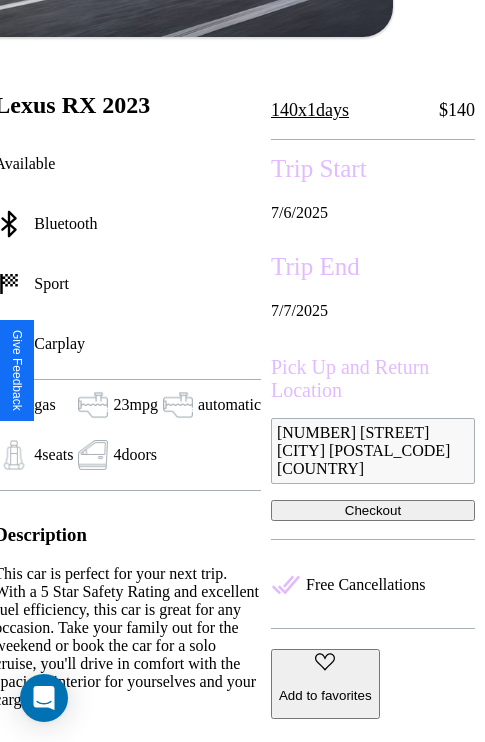 scroll, scrollTop: 499, scrollLeft: 84, axis: both 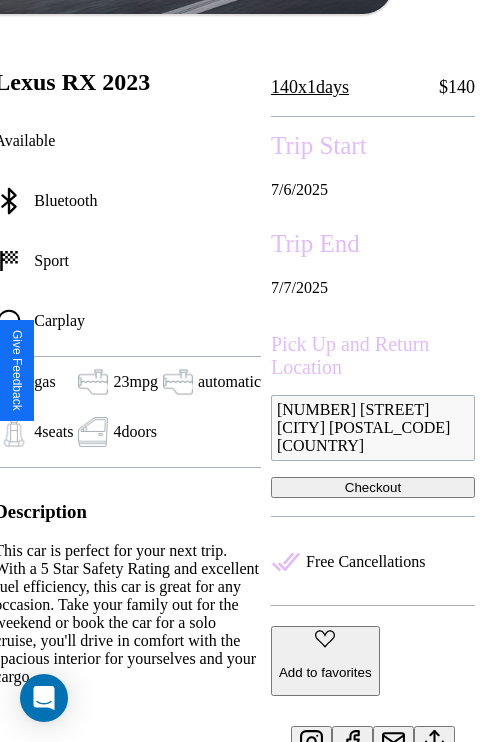 click on "Checkout" at bounding box center (373, 487) 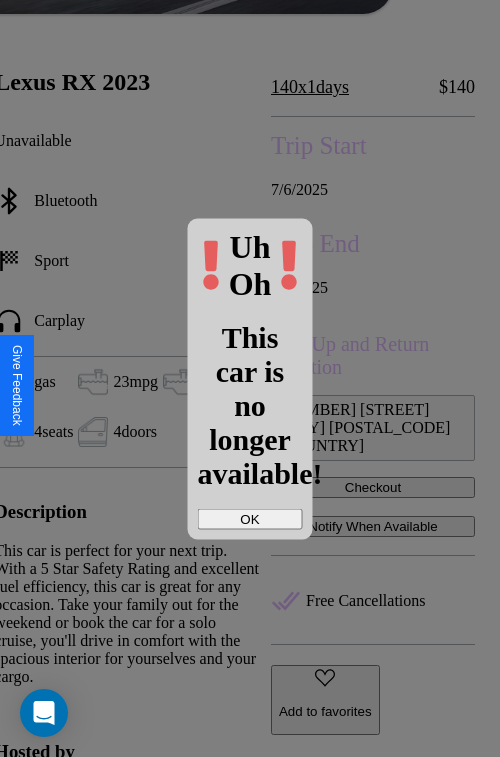 click on "OK" at bounding box center (250, 518) 